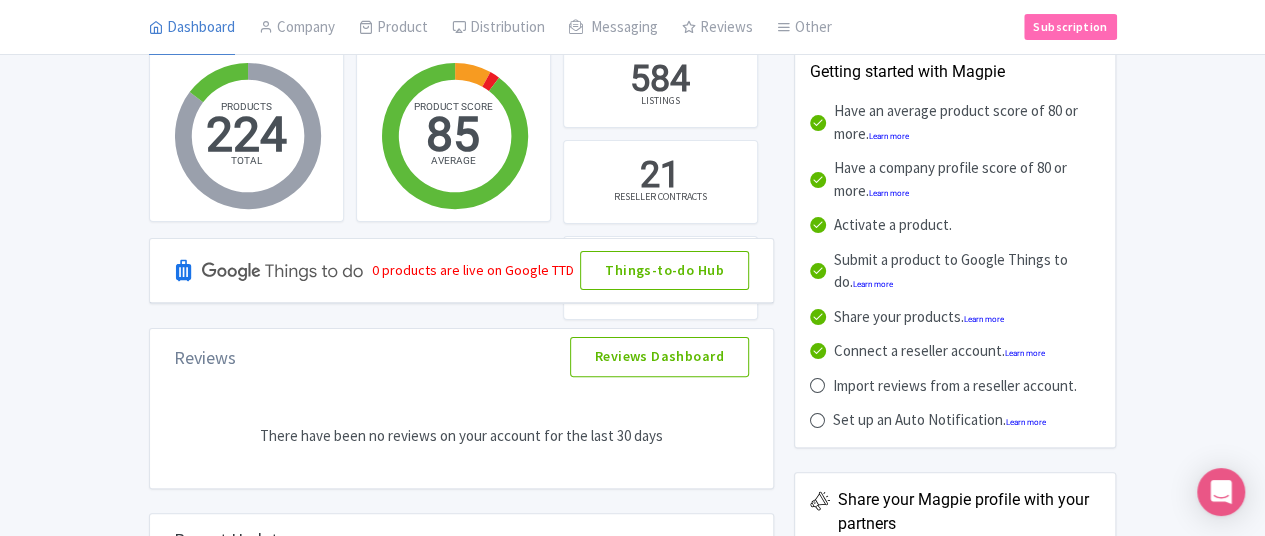 scroll, scrollTop: 0, scrollLeft: 0, axis: both 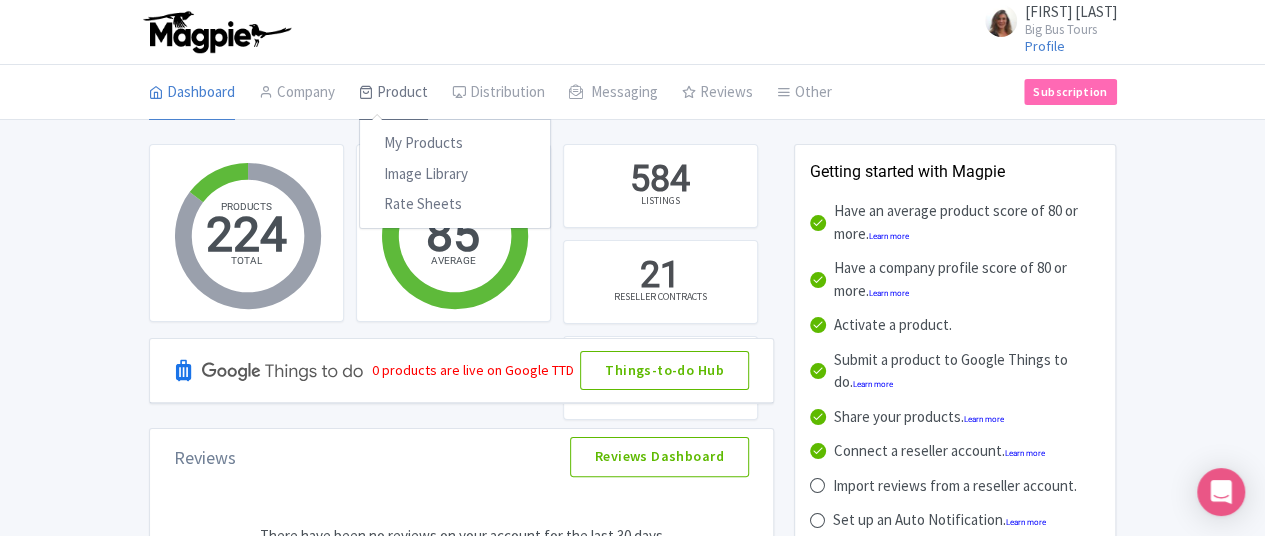 click on "Product" at bounding box center [393, 93] 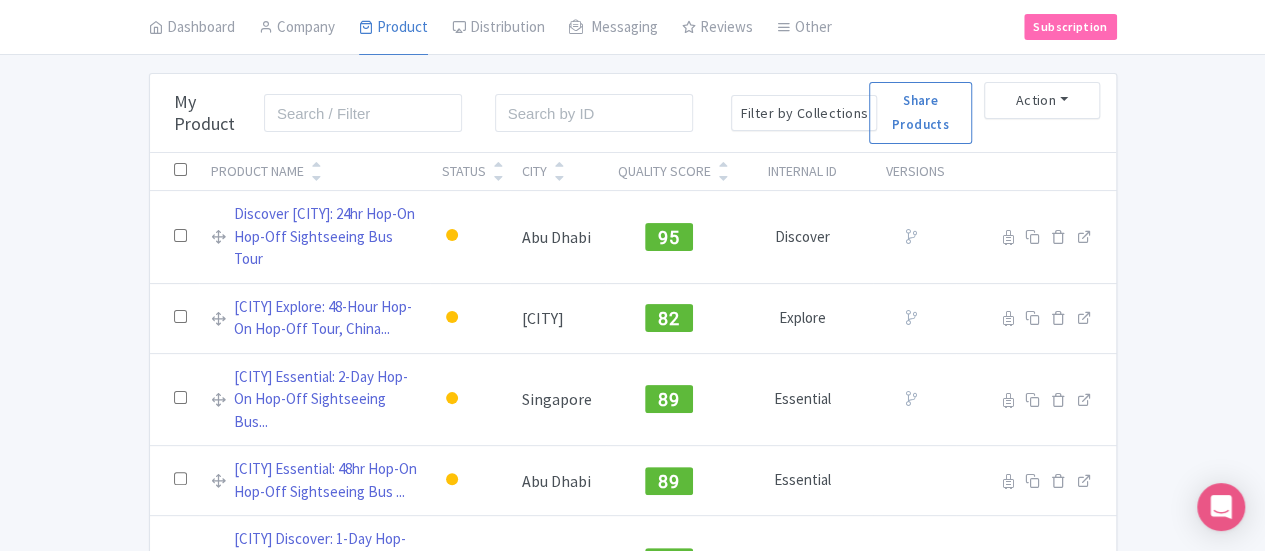 scroll, scrollTop: 0, scrollLeft: 0, axis: both 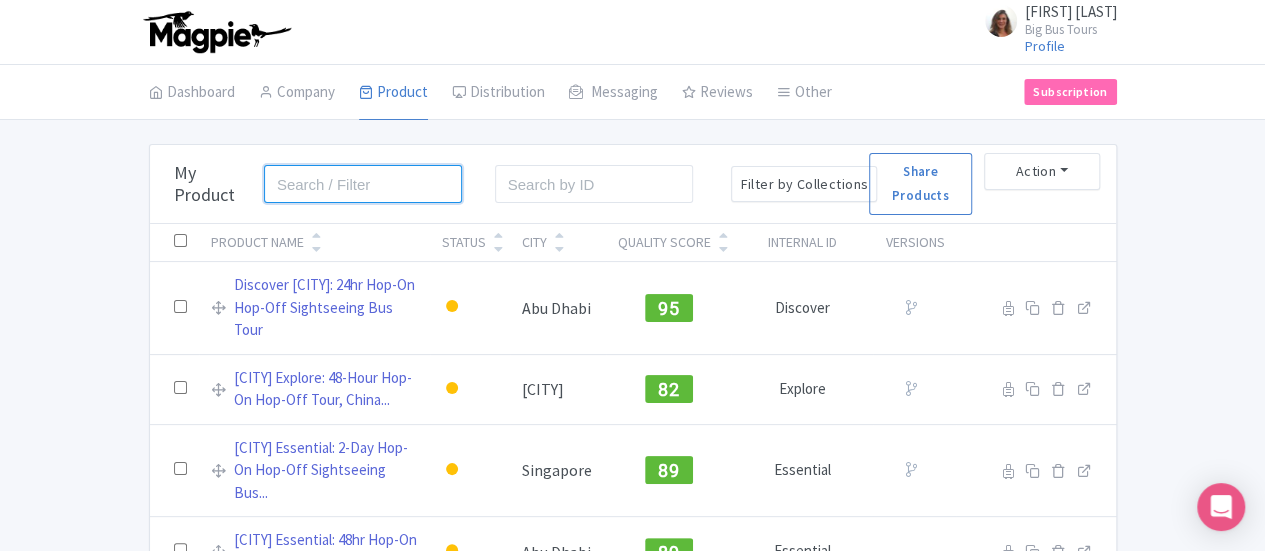 click at bounding box center (363, 184) 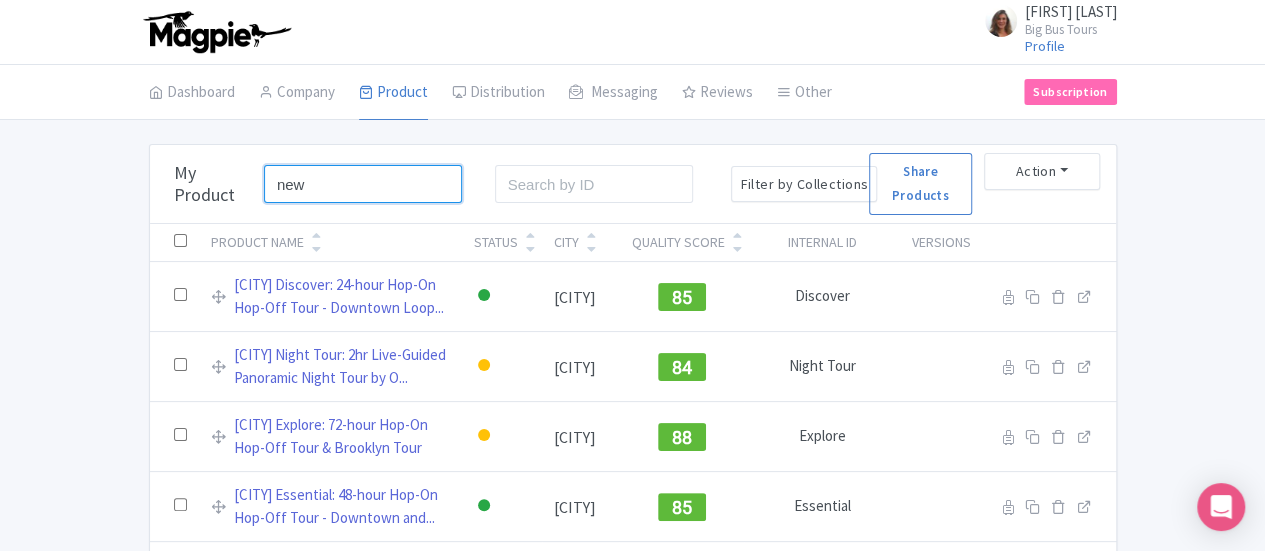 type on "[LOCATION]" 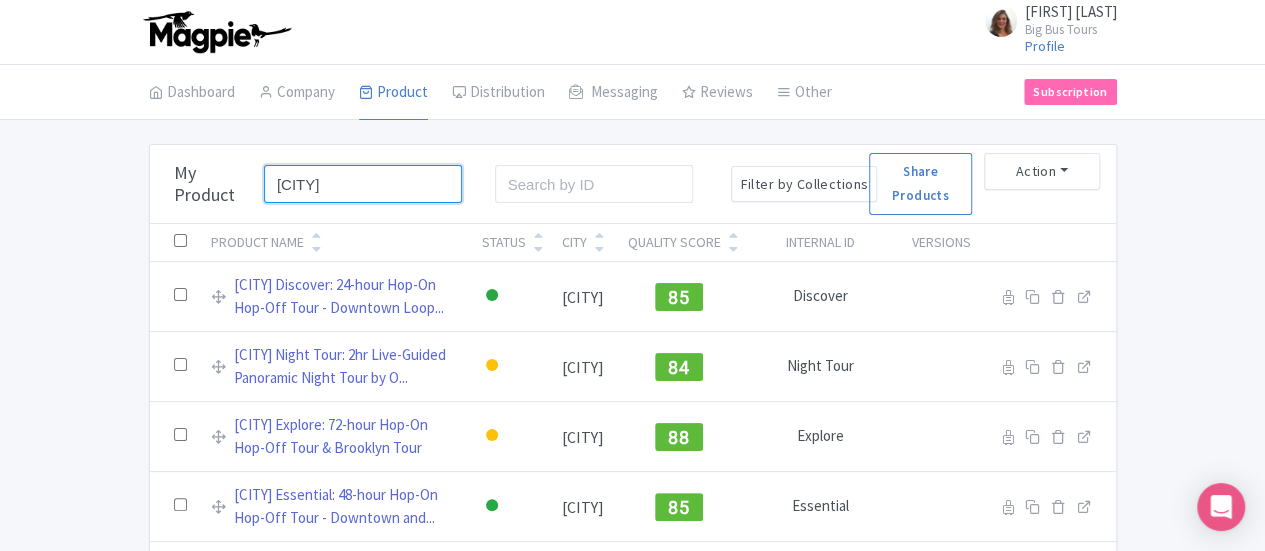 click on "Search" at bounding box center [0, 0] 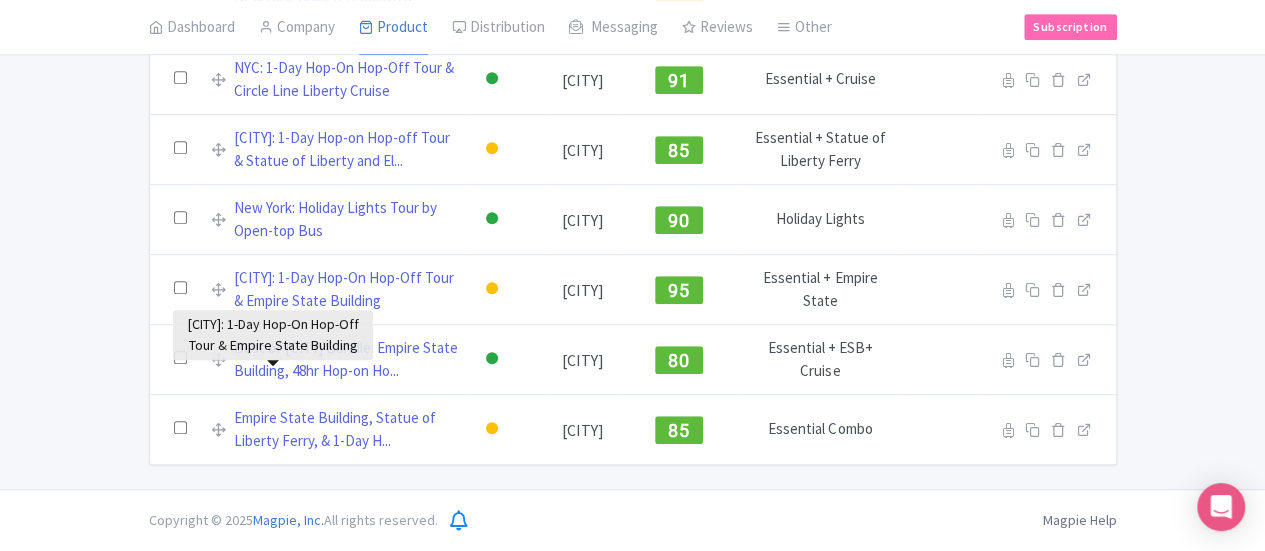 scroll, scrollTop: 682, scrollLeft: 0, axis: vertical 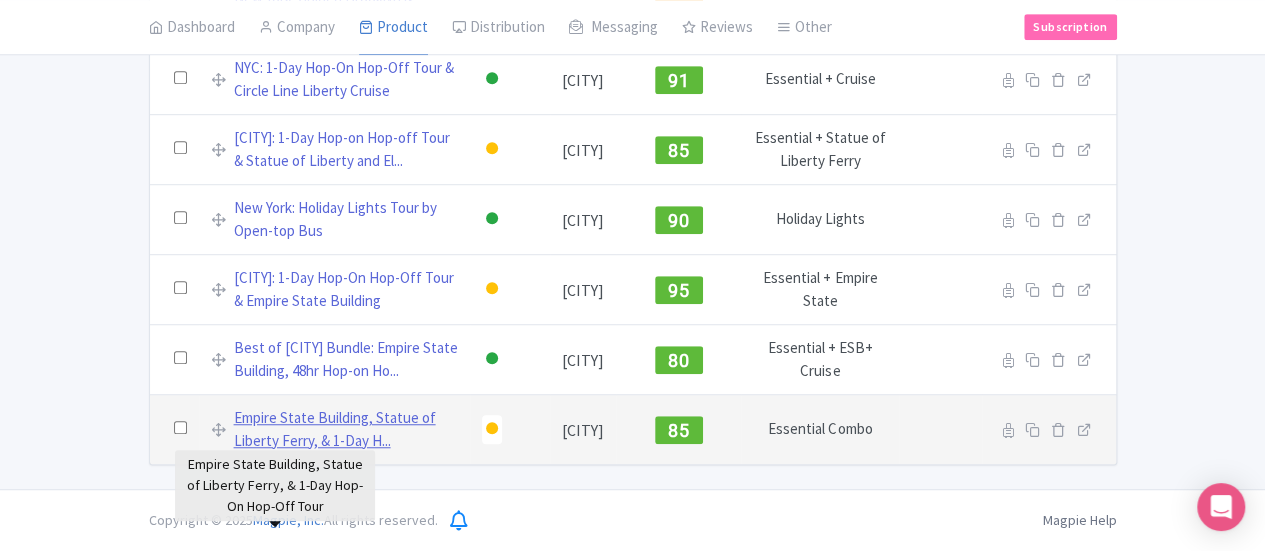 click on "Empire State Building, Statue of Liberty Ferry, & 1-Day H..." at bounding box center (346, 429) 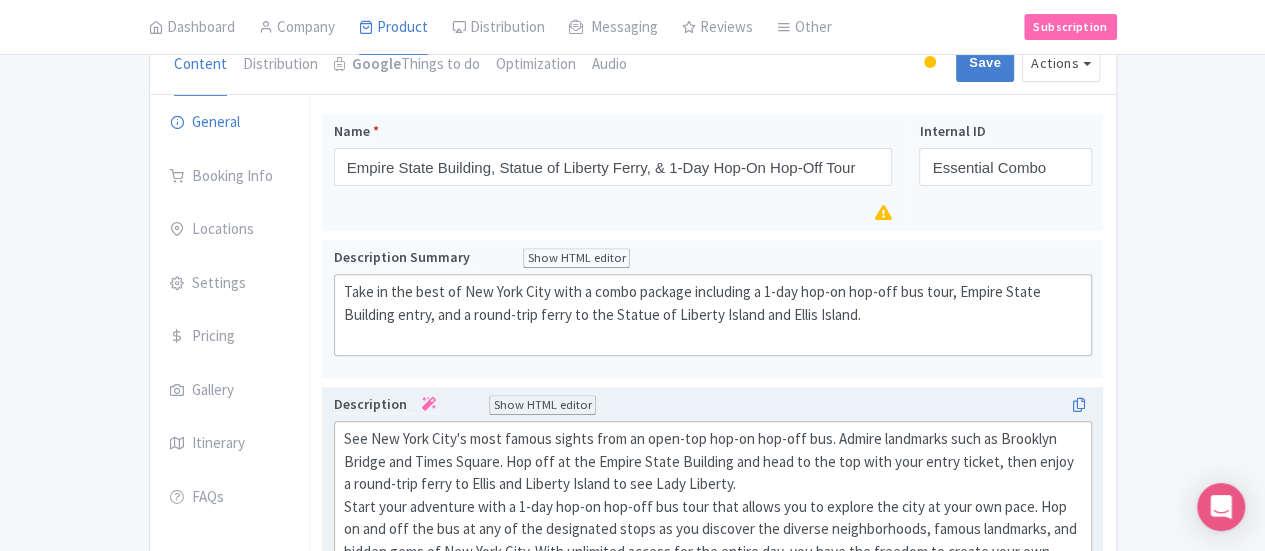 scroll, scrollTop: 200, scrollLeft: 0, axis: vertical 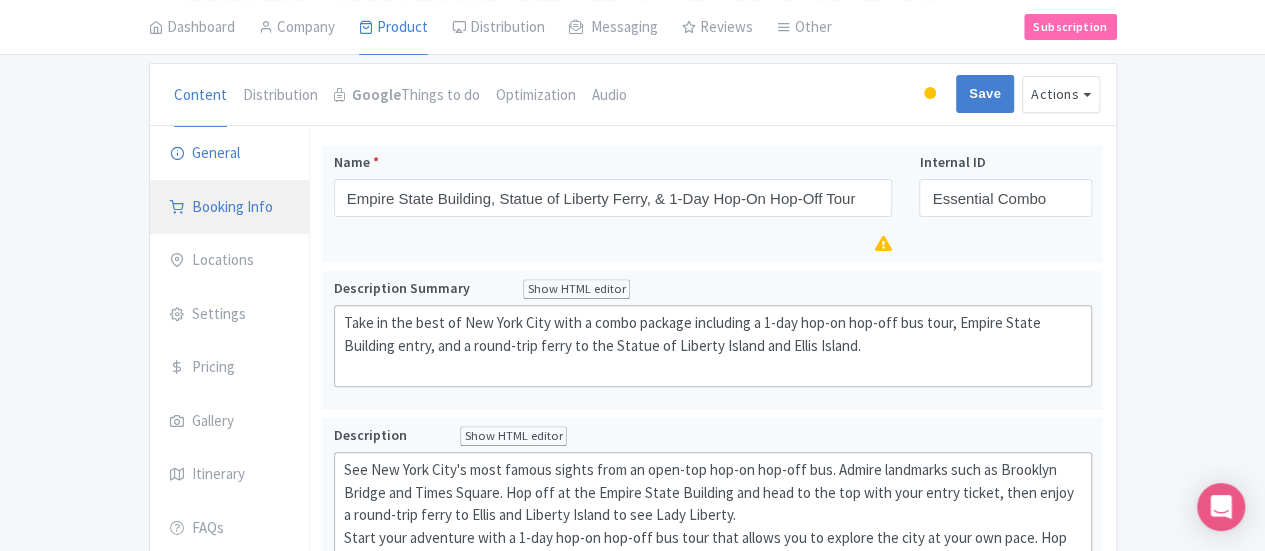 click on "Booking Info" at bounding box center (230, 208) 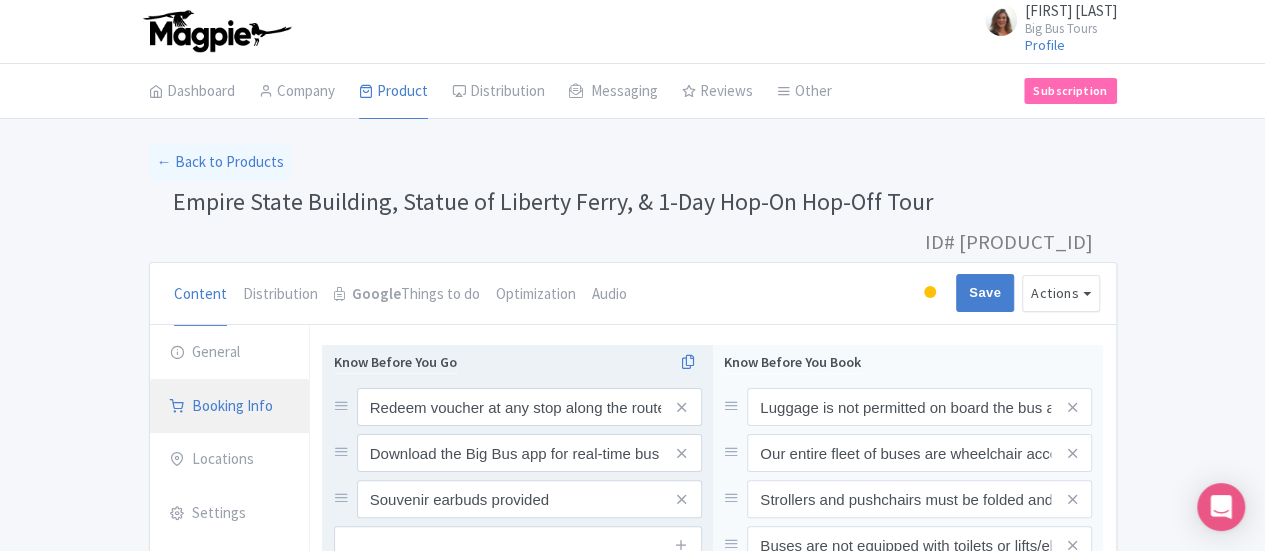 scroll, scrollTop: 0, scrollLeft: 0, axis: both 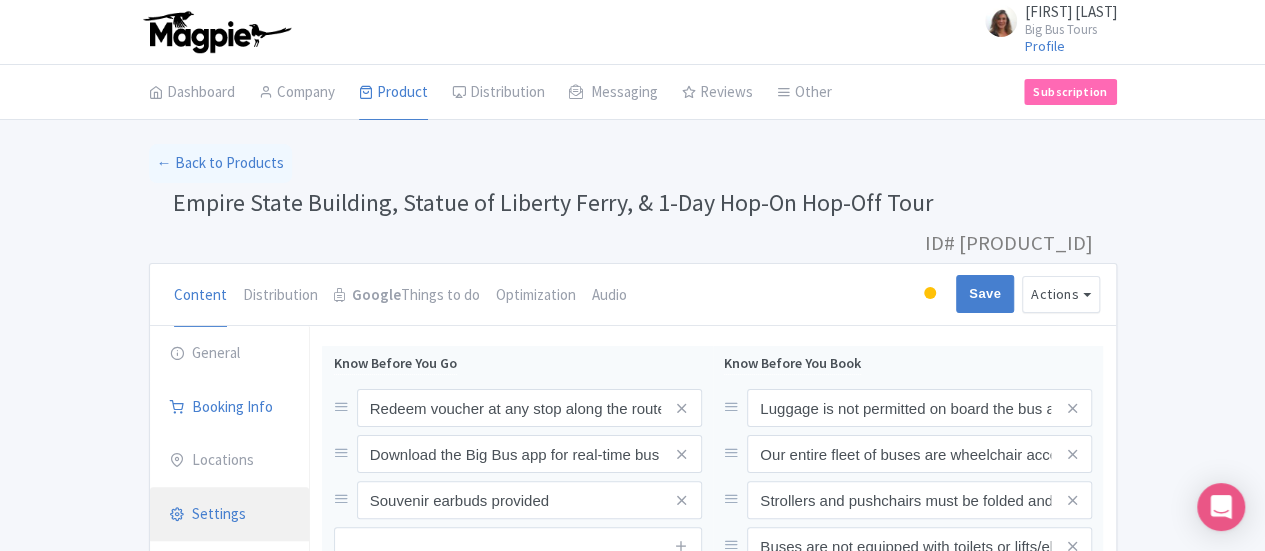 click on "Settings" at bounding box center [230, 515] 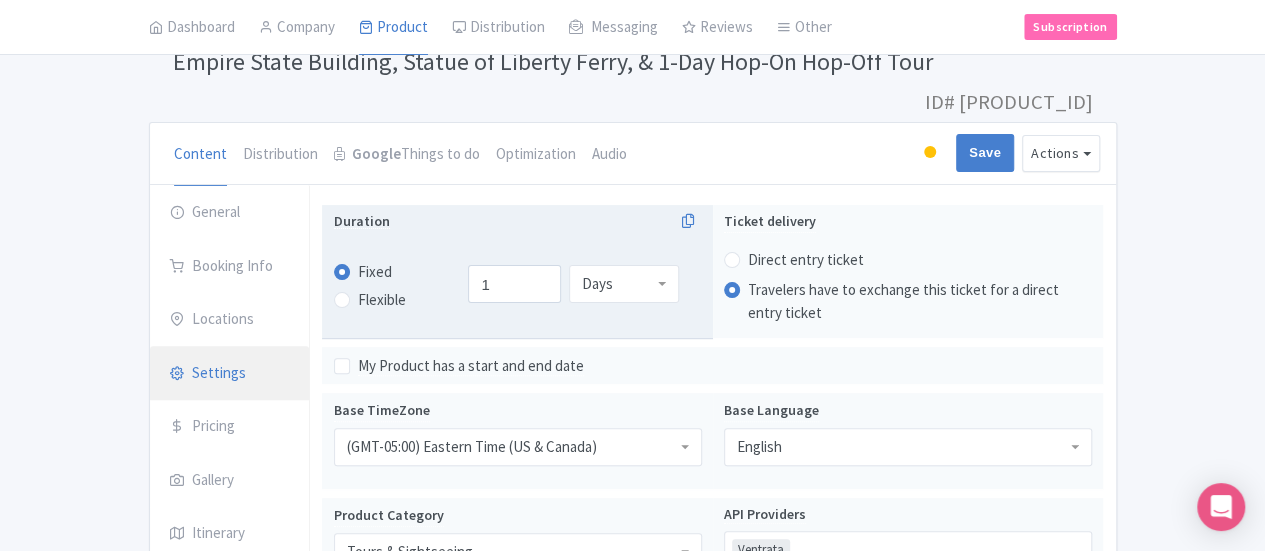 scroll, scrollTop: 100, scrollLeft: 0, axis: vertical 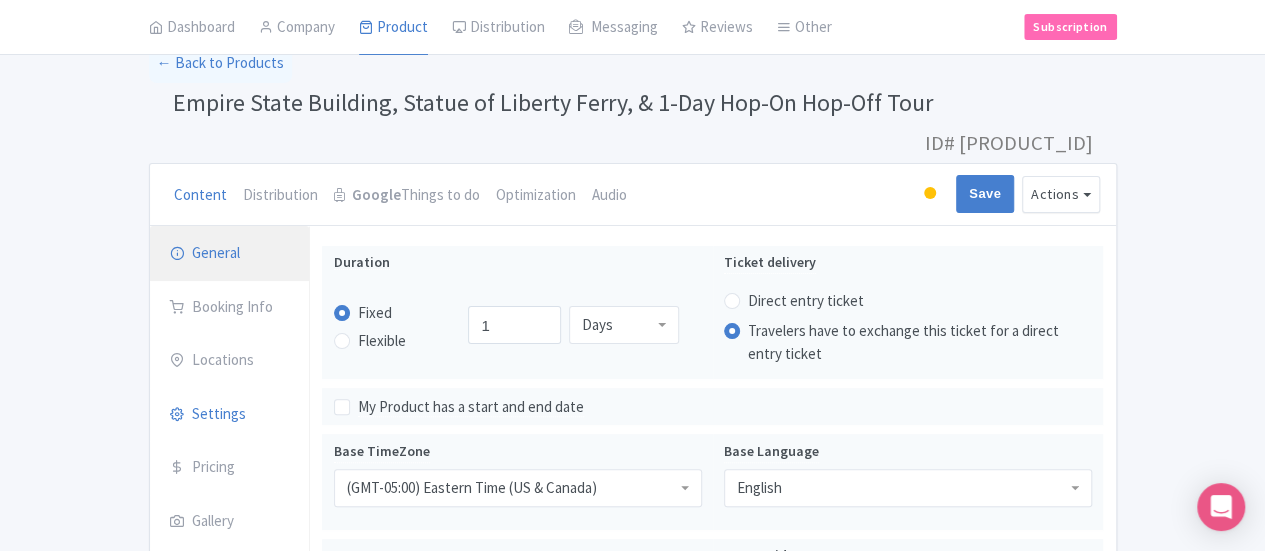 click on "General" at bounding box center [230, 254] 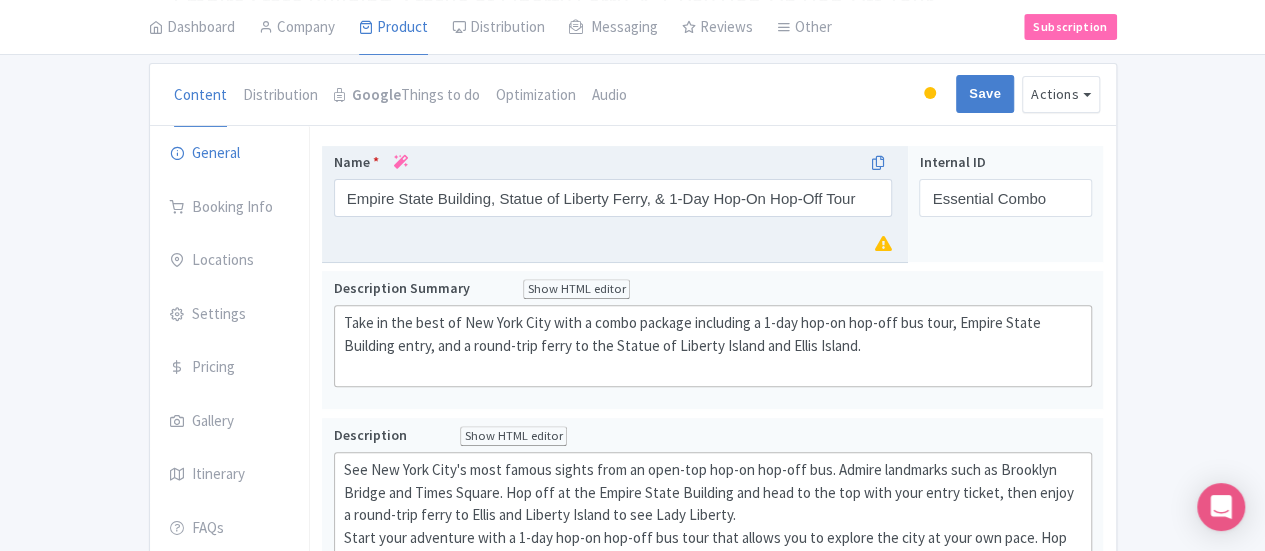scroll, scrollTop: 100, scrollLeft: 0, axis: vertical 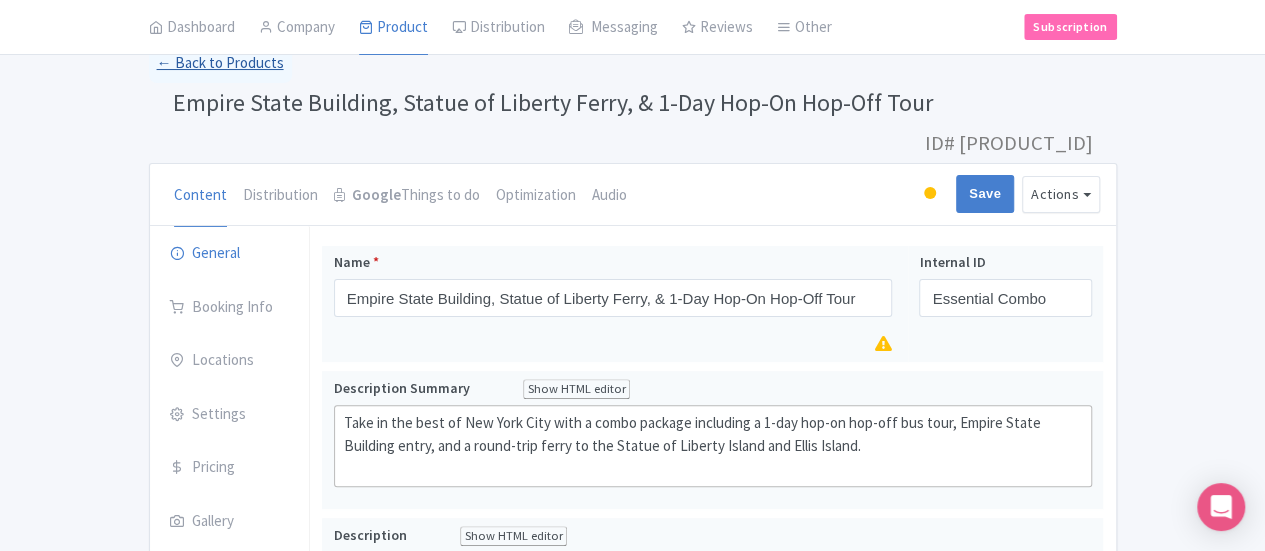 click on "← Back to Products" at bounding box center [220, 63] 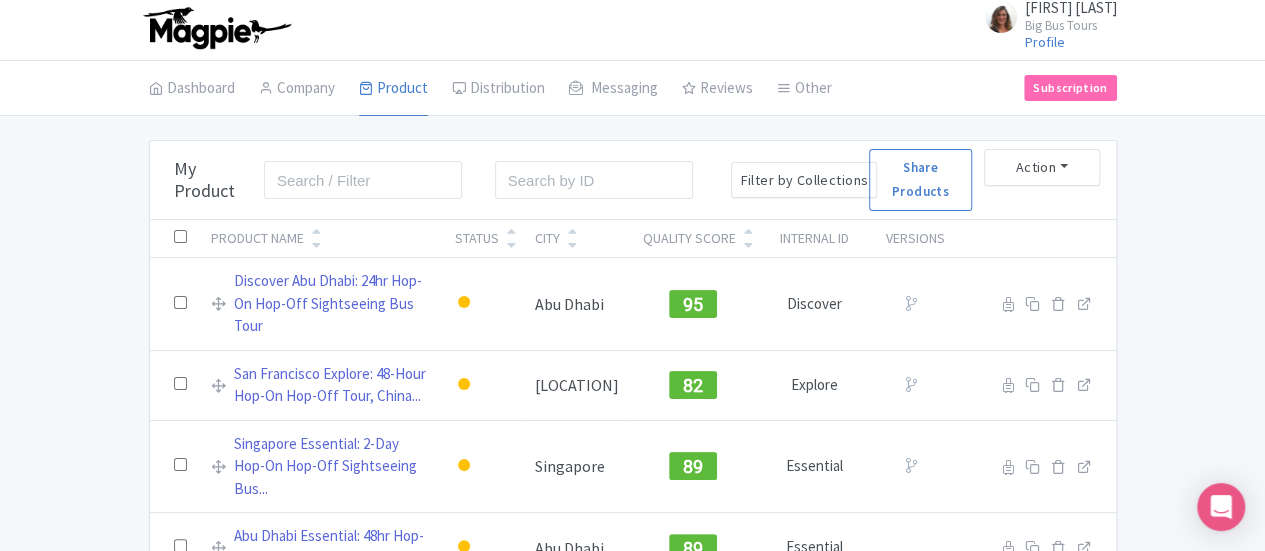 scroll, scrollTop: 0, scrollLeft: 0, axis: both 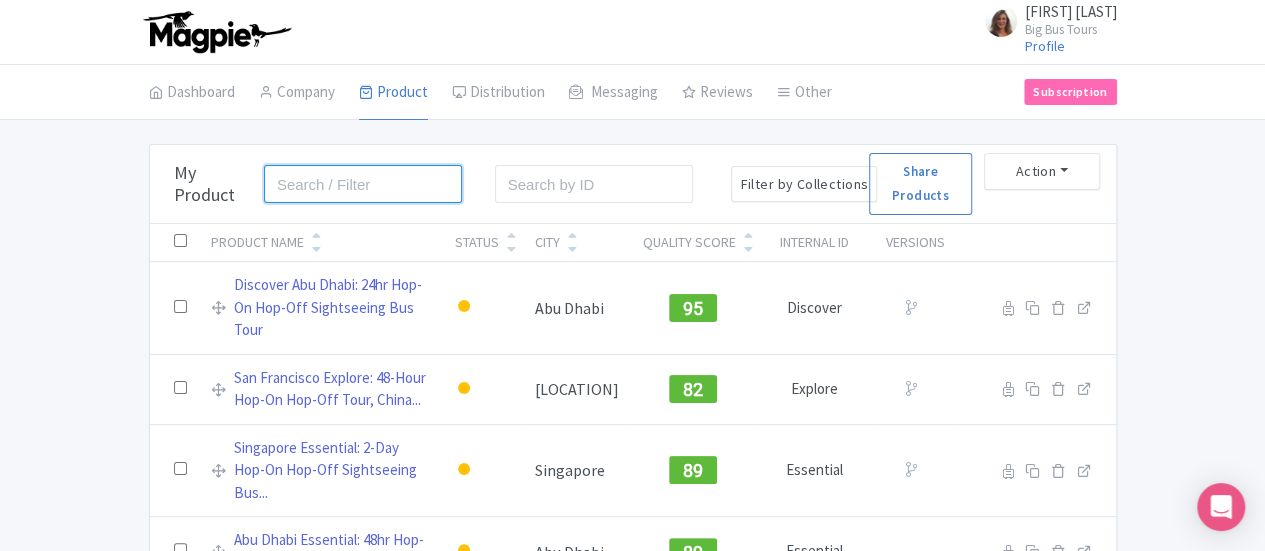 click at bounding box center [363, 184] 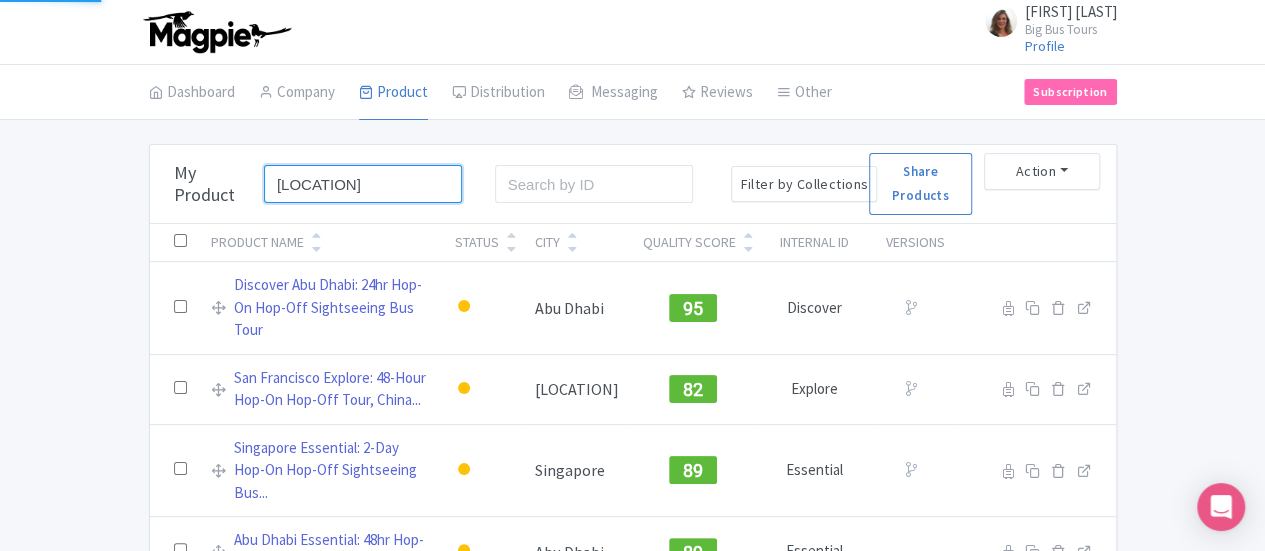 type on "[STATE]" 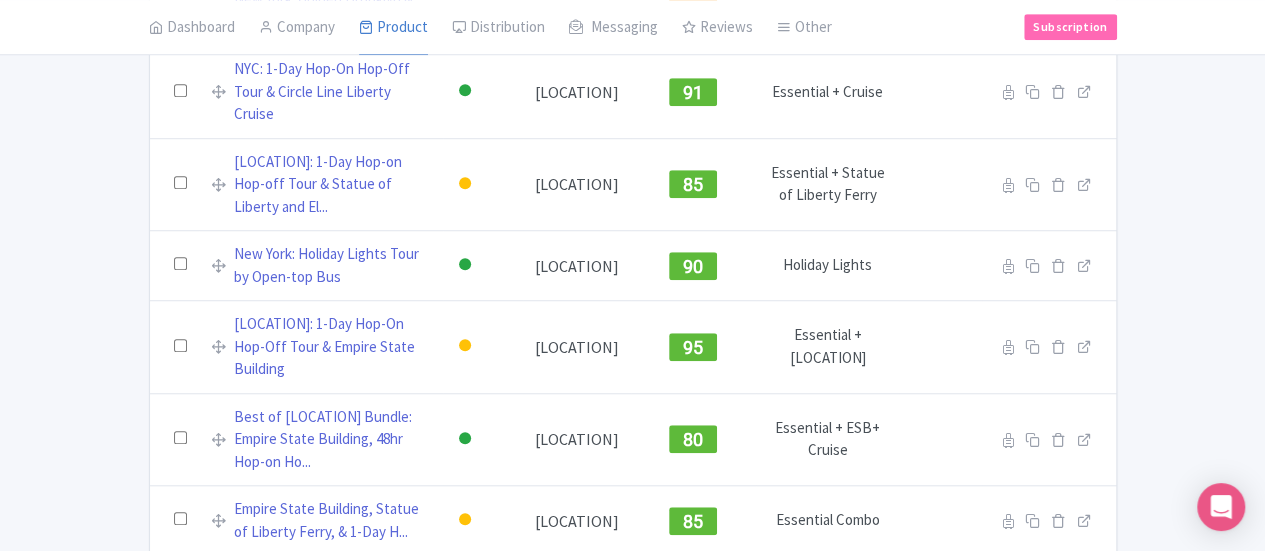 scroll, scrollTop: 682, scrollLeft: 0, axis: vertical 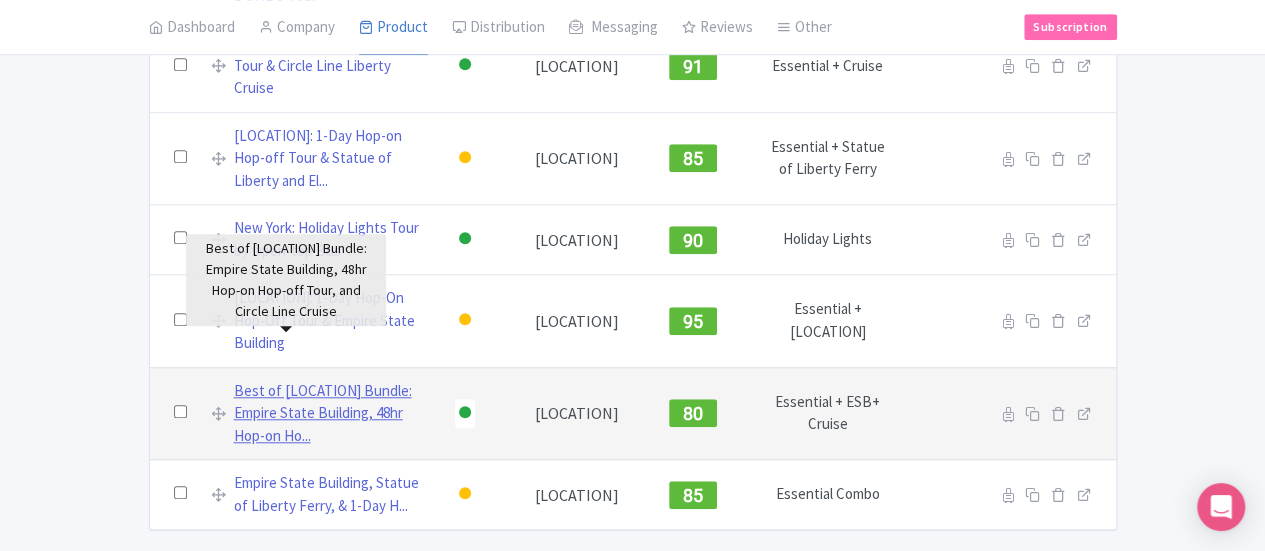 click on "Best of NYC Bundle: Empire State Building, 48hr Hop-on Ho..." at bounding box center (332, 414) 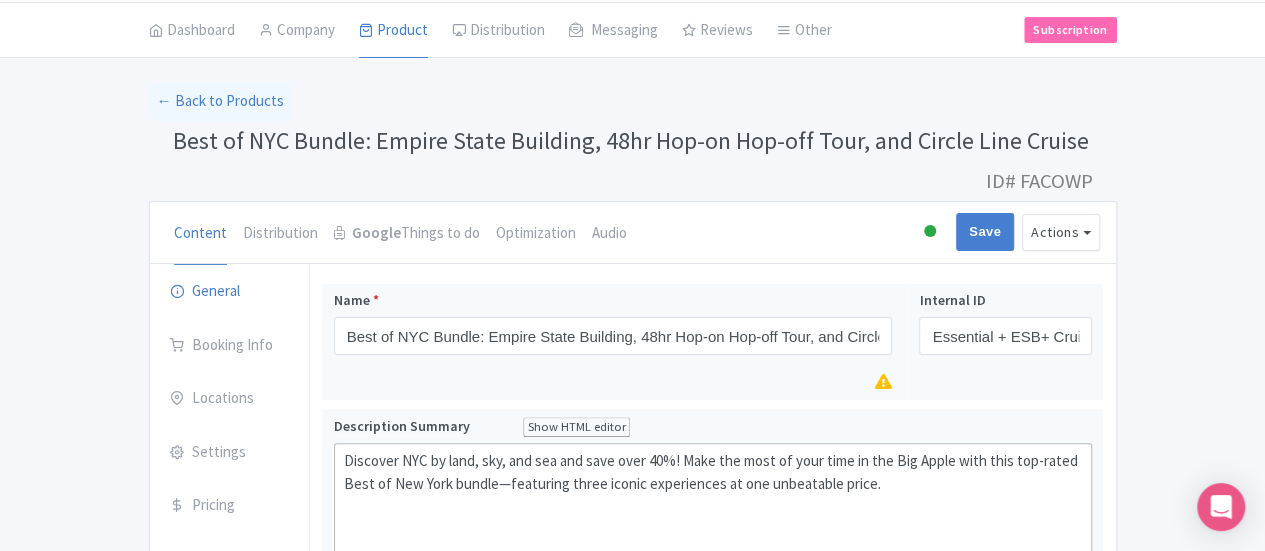 scroll, scrollTop: 35, scrollLeft: 0, axis: vertical 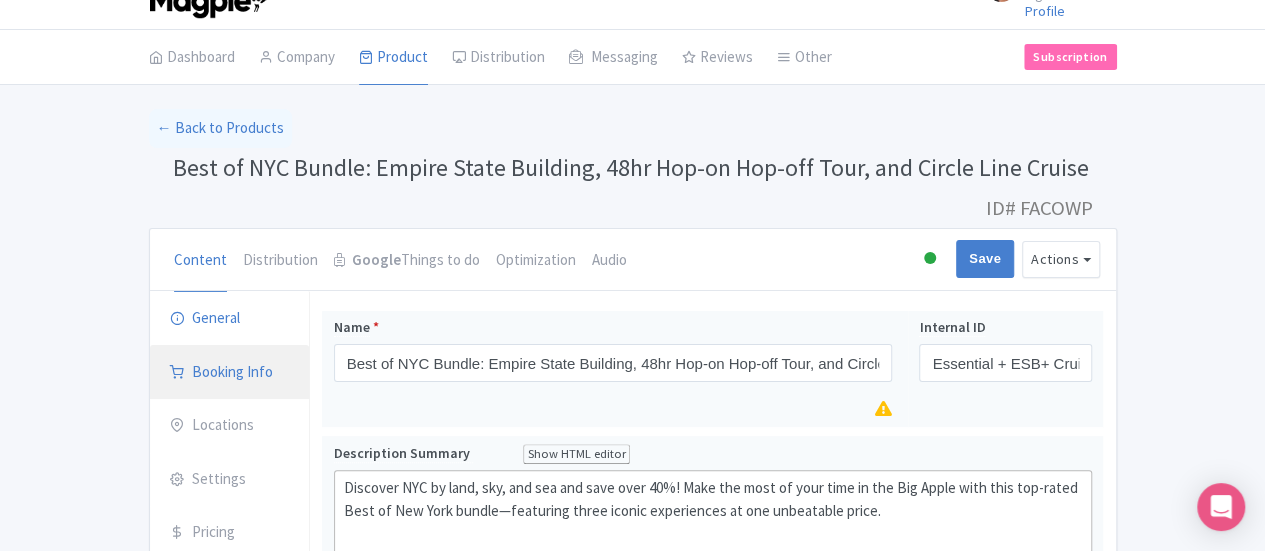 click on "Booking Info" at bounding box center [230, 373] 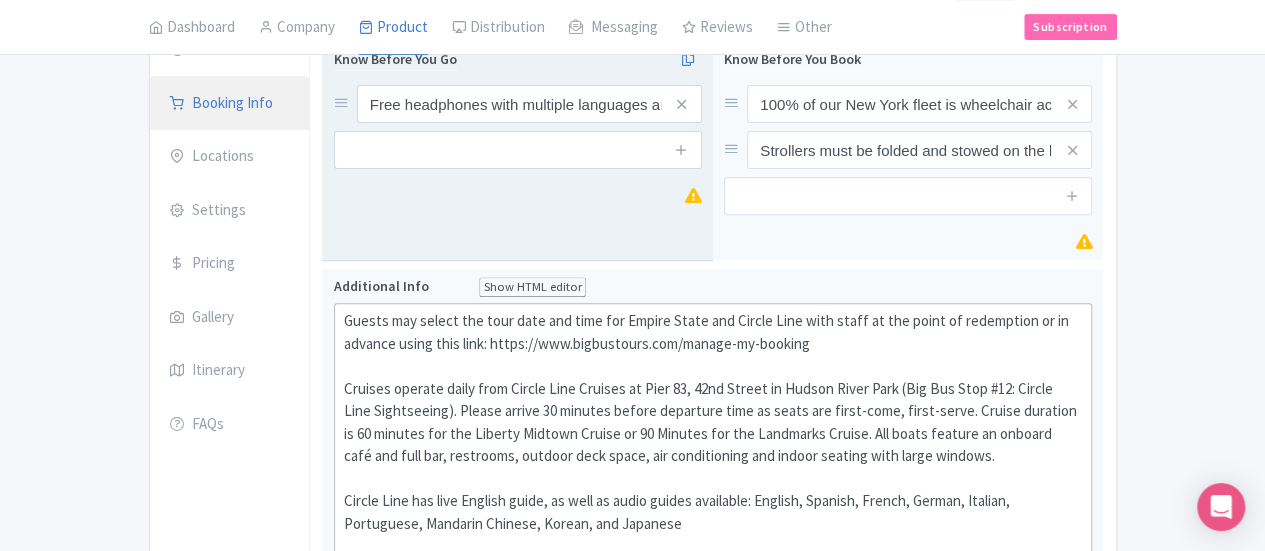 scroll, scrollTop: 335, scrollLeft: 0, axis: vertical 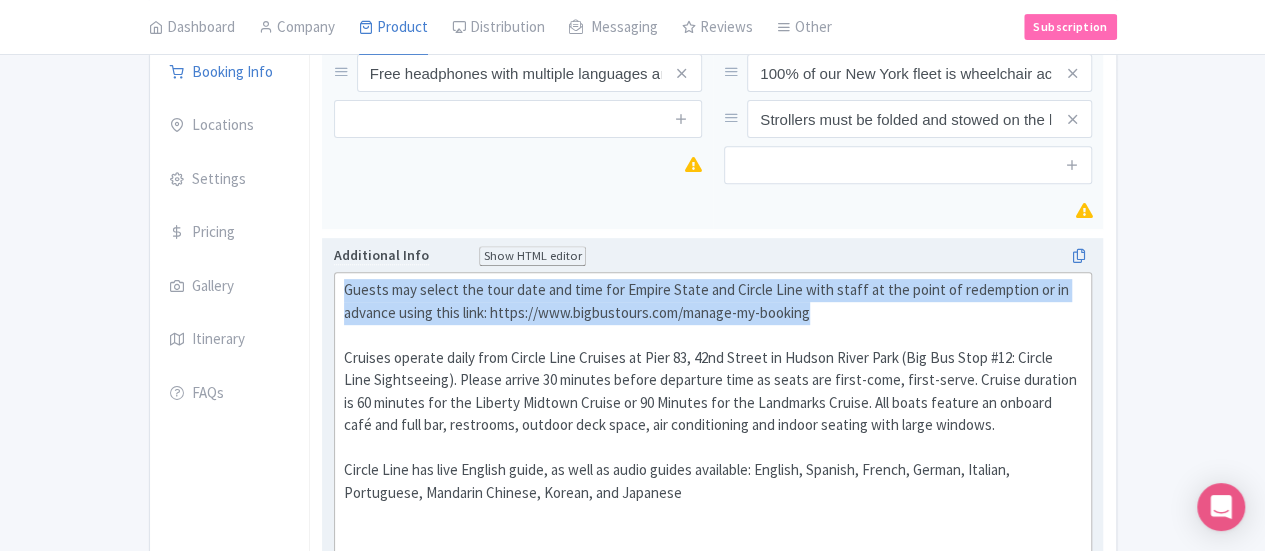 drag, startPoint x: 626, startPoint y: 277, endPoint x: 243, endPoint y: 251, distance: 383.8815 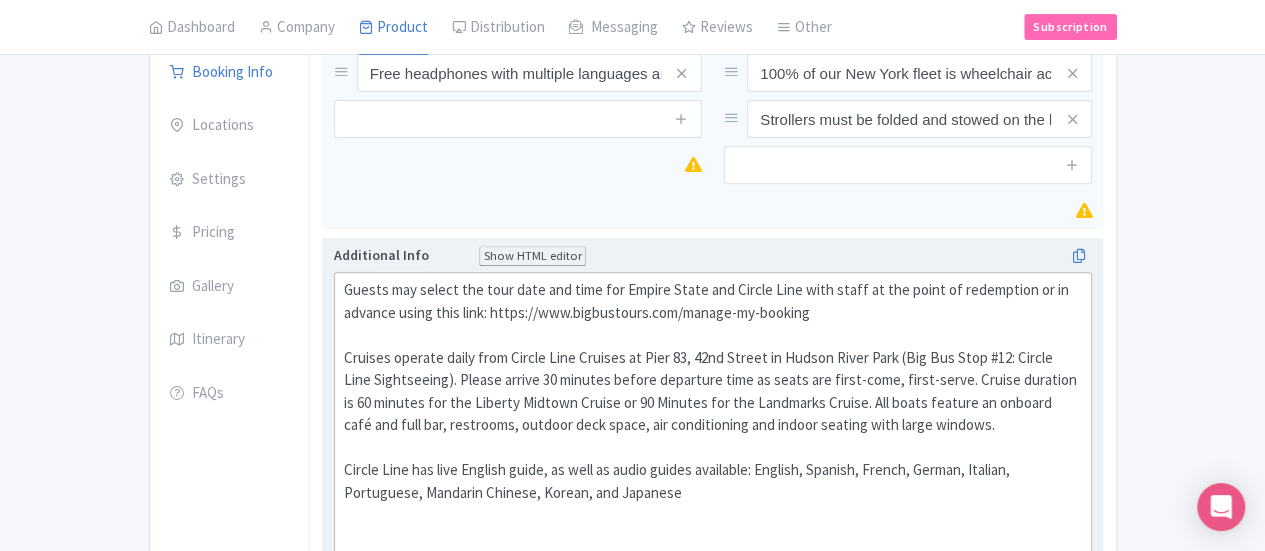 click on "Guests may select the tour date and time for Empire State and Circle Line with staff at the point of redemption or in advance using this link: https://www.bigbustours.com/manage-my-booking Cruises operate daily from Circle Line Cruises at Pier 83, 42nd Street in Hudson River Park (Big Bus Stop #12: Circle Line Sightseeing). Please arrive 30 minutes before departure time as seats are first-come, first-serve. Cruise duration is 60 minutes for the Liberty Midtown Cruise or 90 Minutes for the Landmarks Cruise. All boats feature an onboard café and full bar, restrooms, outdoor deck space, air conditioning and indoor seating with large windows. Circle Line has live English guide, as well as audio guides available: English, Spanish, French, German, Italian, Portuguese, Mandarin Chinese, Korean, and Japanese" 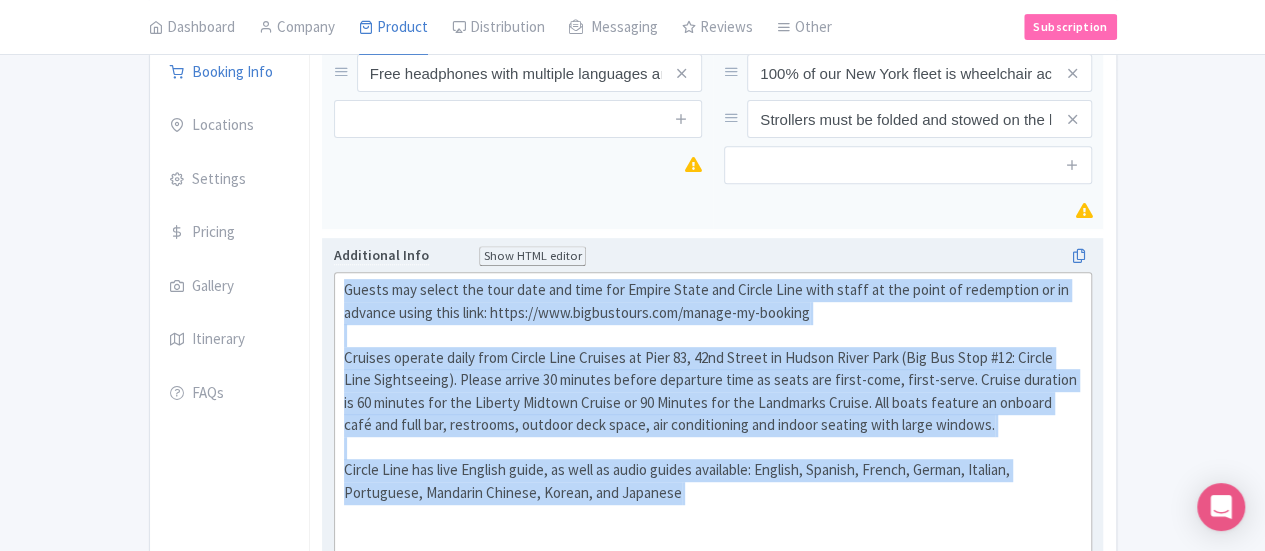 drag, startPoint x: 338, startPoint y: 455, endPoint x: 248, endPoint y: 259, distance: 215.67569 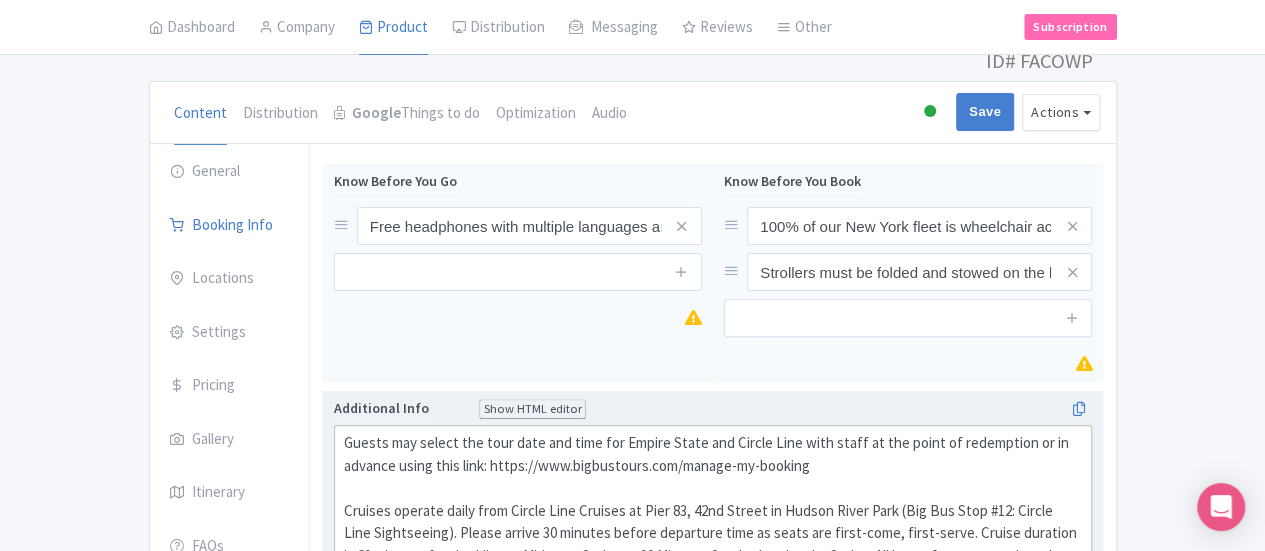 scroll, scrollTop: 135, scrollLeft: 0, axis: vertical 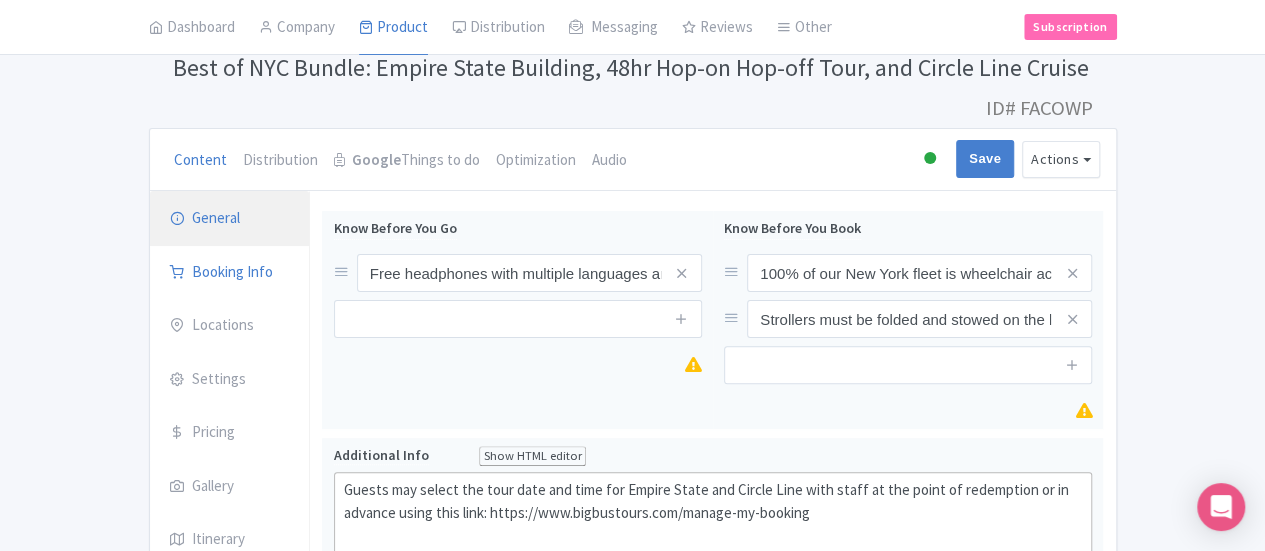 click on "General" at bounding box center [230, 219] 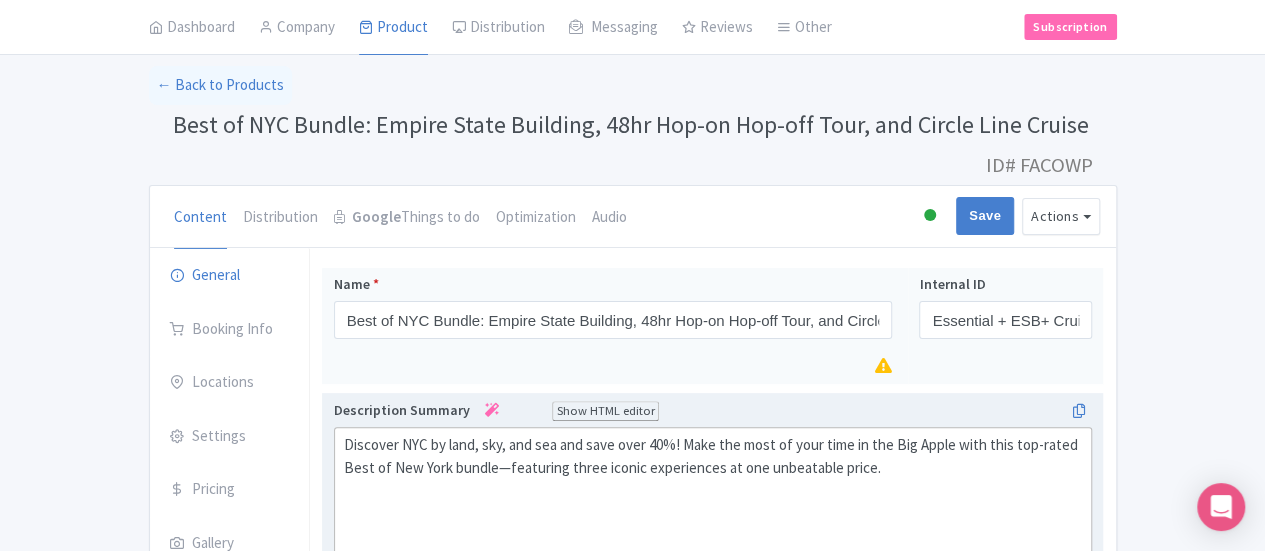 scroll, scrollTop: 0, scrollLeft: 0, axis: both 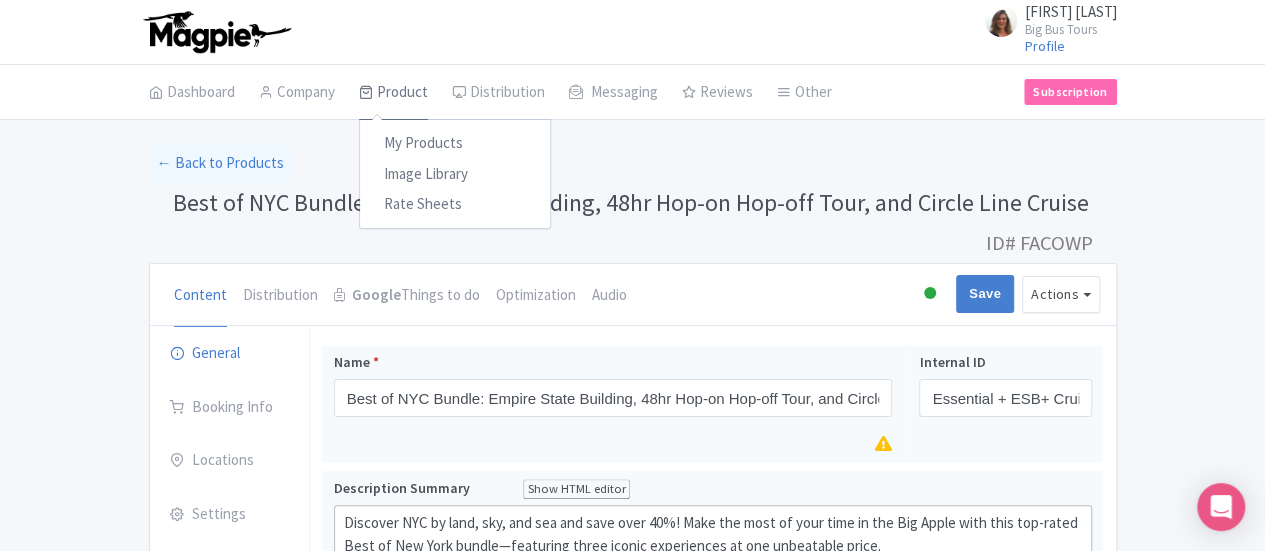 click on "Product" at bounding box center [393, 93] 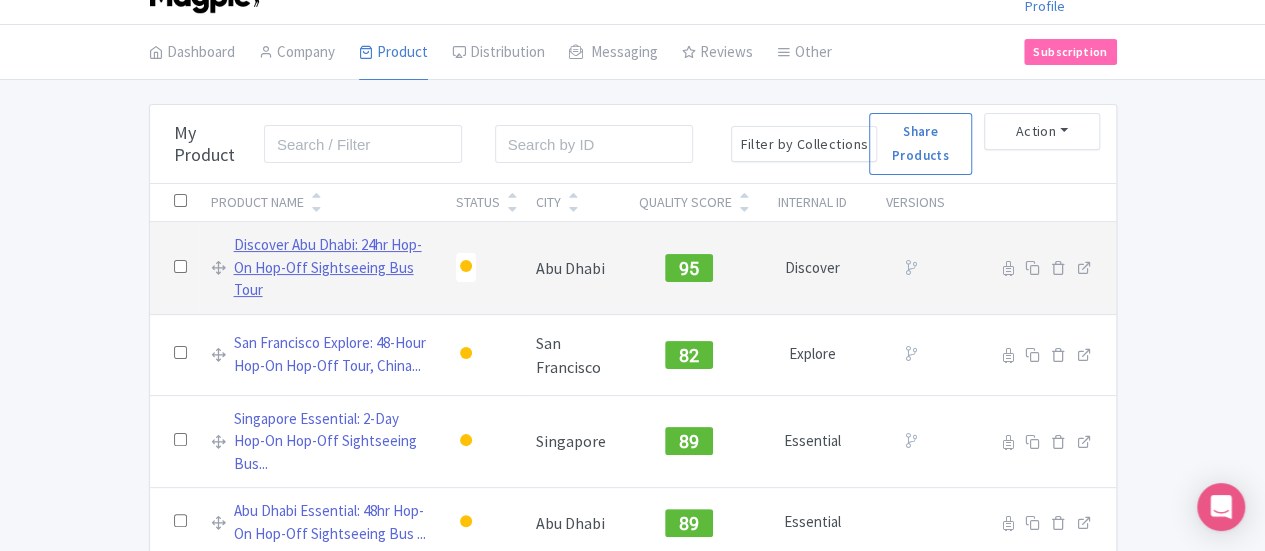 scroll, scrollTop: 0, scrollLeft: 0, axis: both 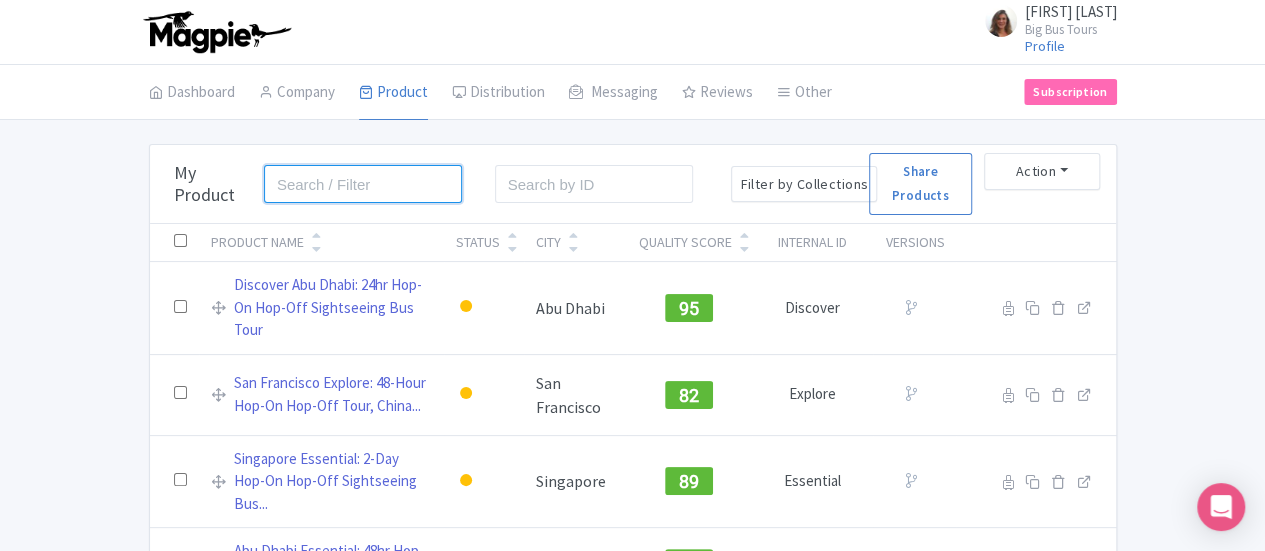 click at bounding box center [363, 184] 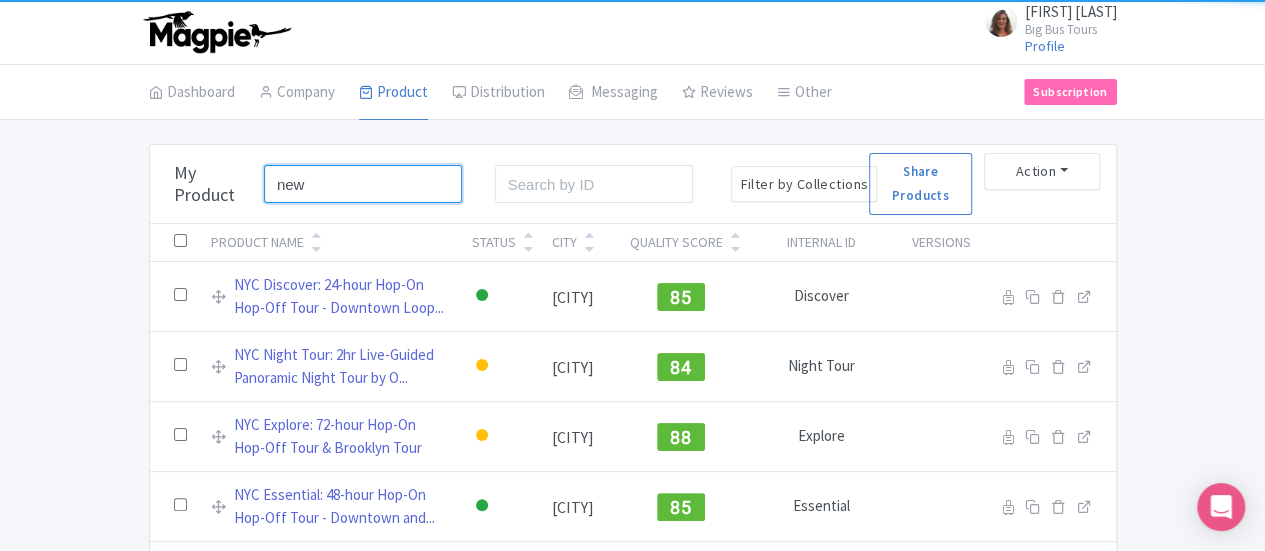 type on "[STATE]" 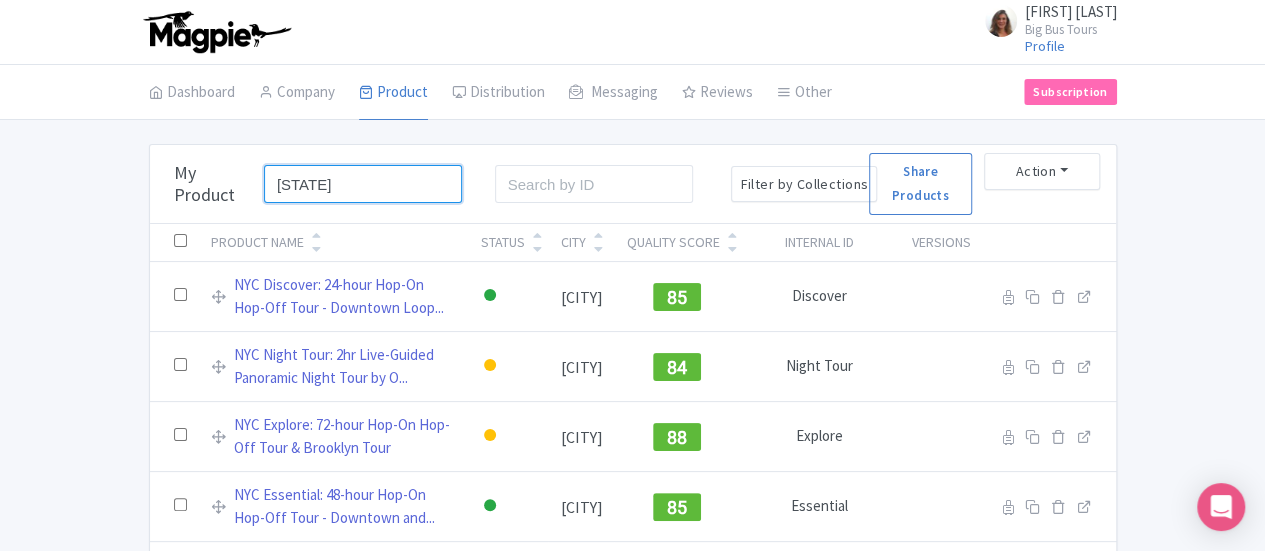 click on "Search" at bounding box center (0, 0) 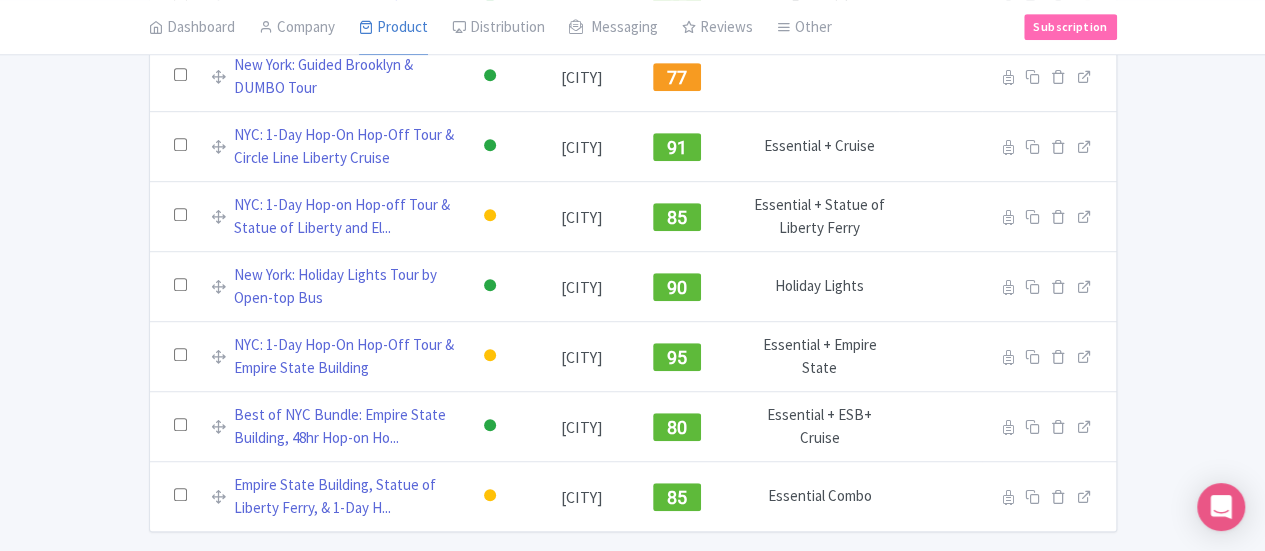 scroll, scrollTop: 682, scrollLeft: 0, axis: vertical 